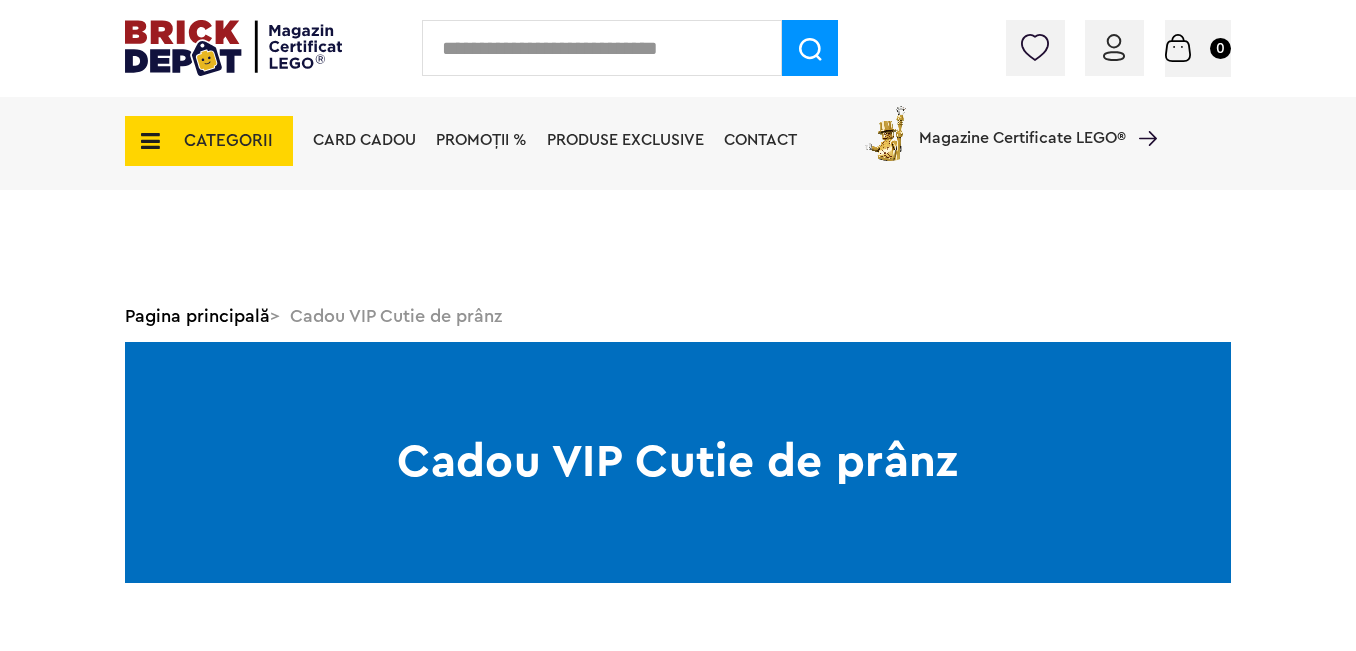 scroll, scrollTop: 400, scrollLeft: 0, axis: vertical 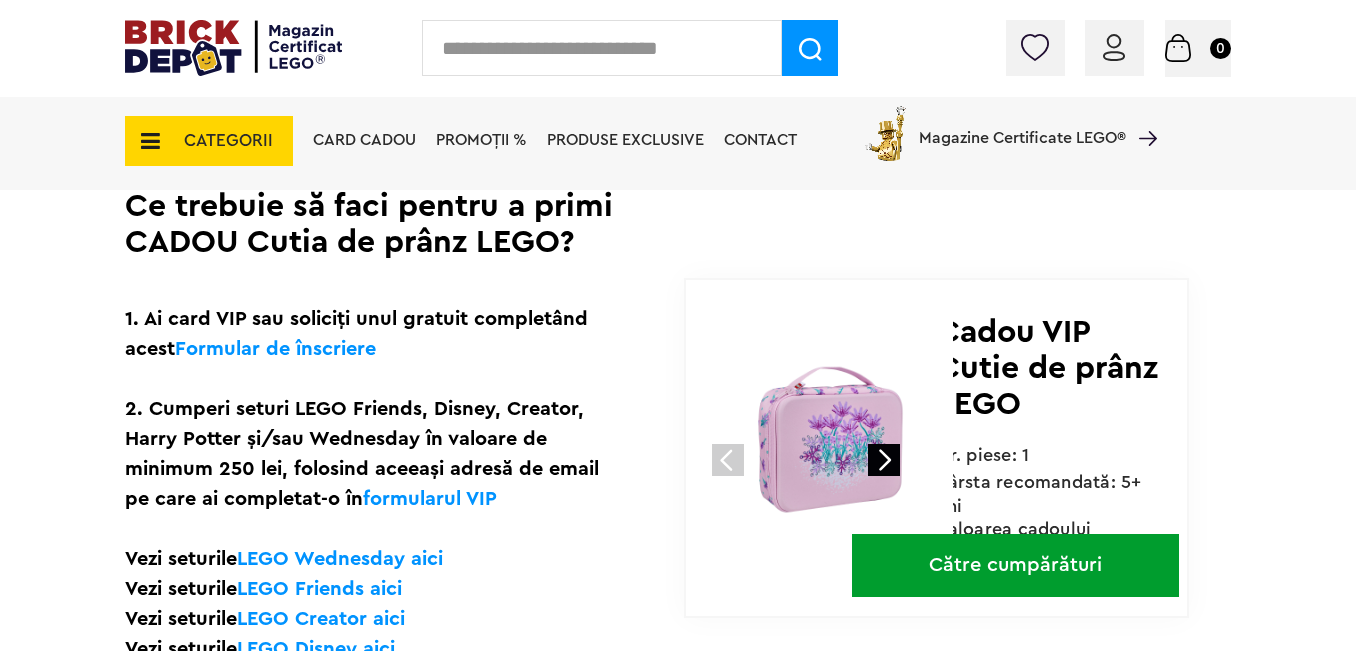 click at bounding box center [884, 460] 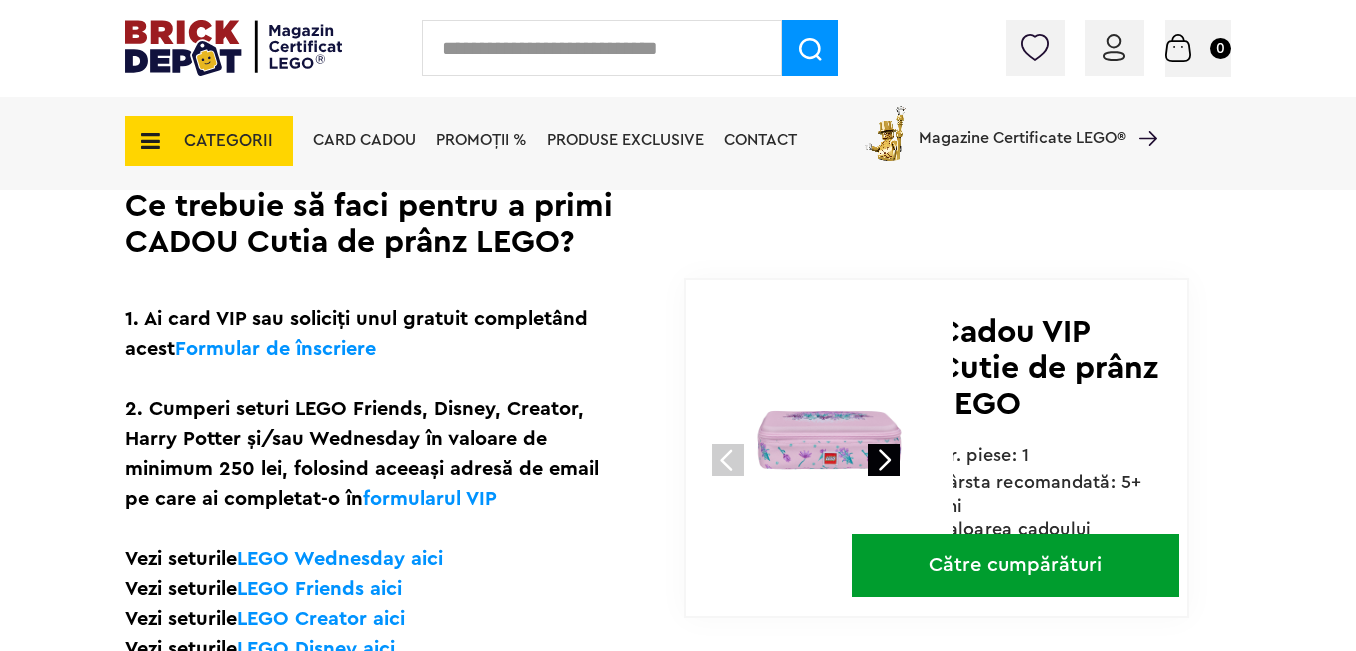 click at bounding box center [884, 460] 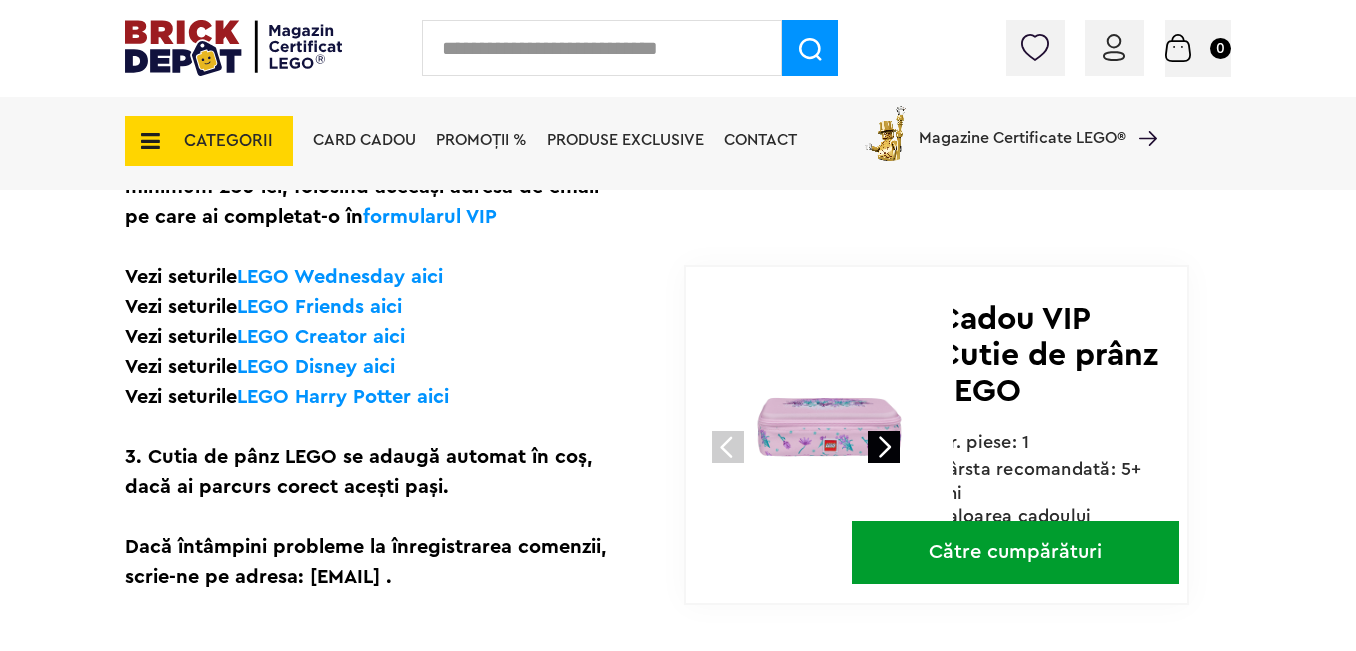 scroll, scrollTop: 800, scrollLeft: 0, axis: vertical 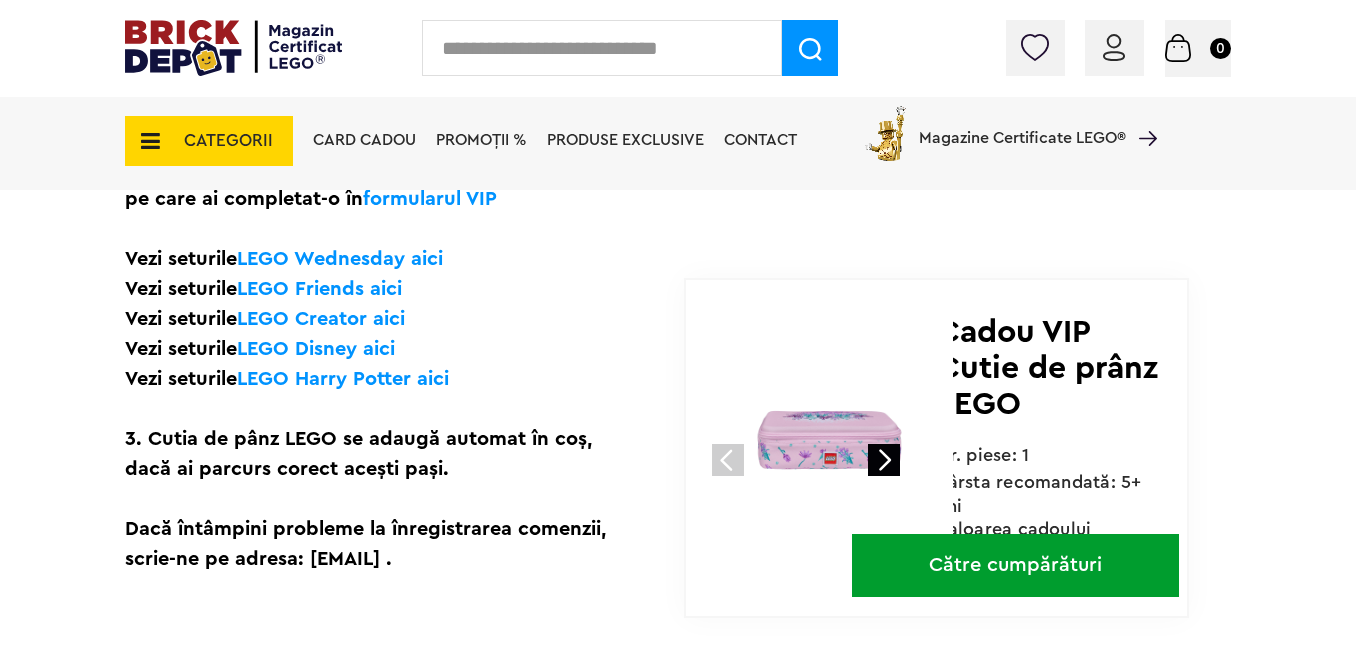 click on "LEGO Disney aici" at bounding box center [316, 349] 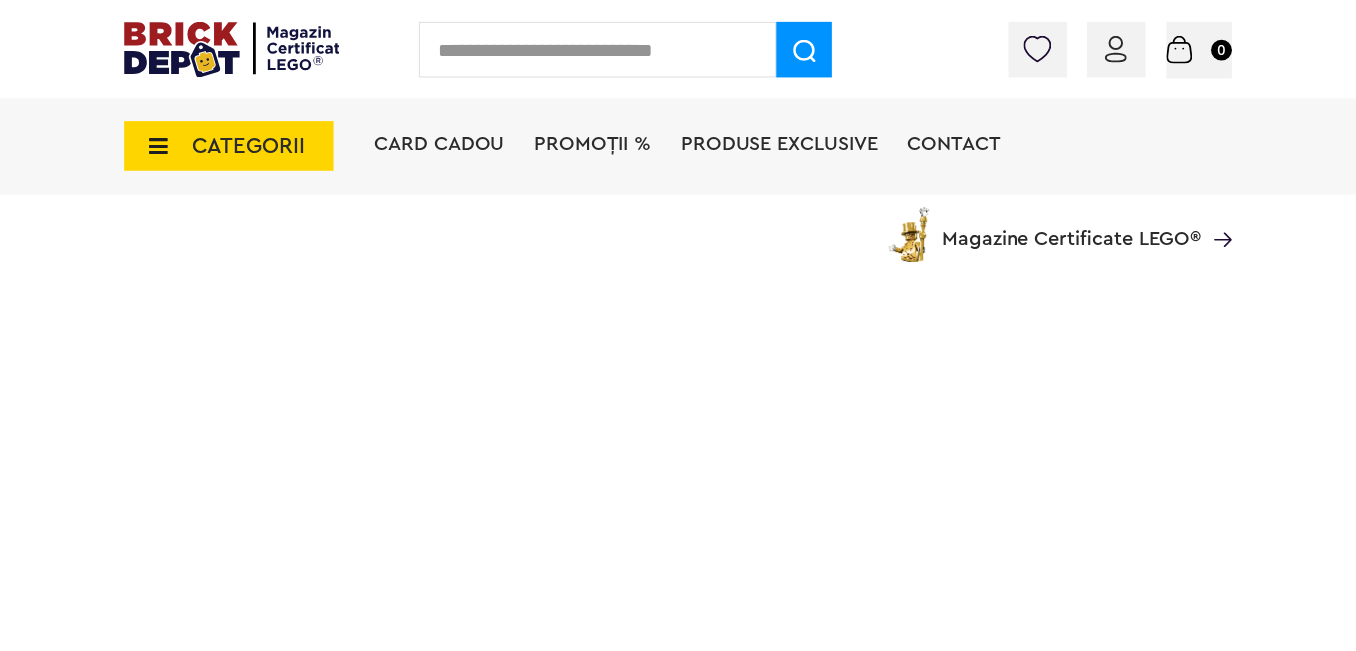 scroll, scrollTop: 0, scrollLeft: 0, axis: both 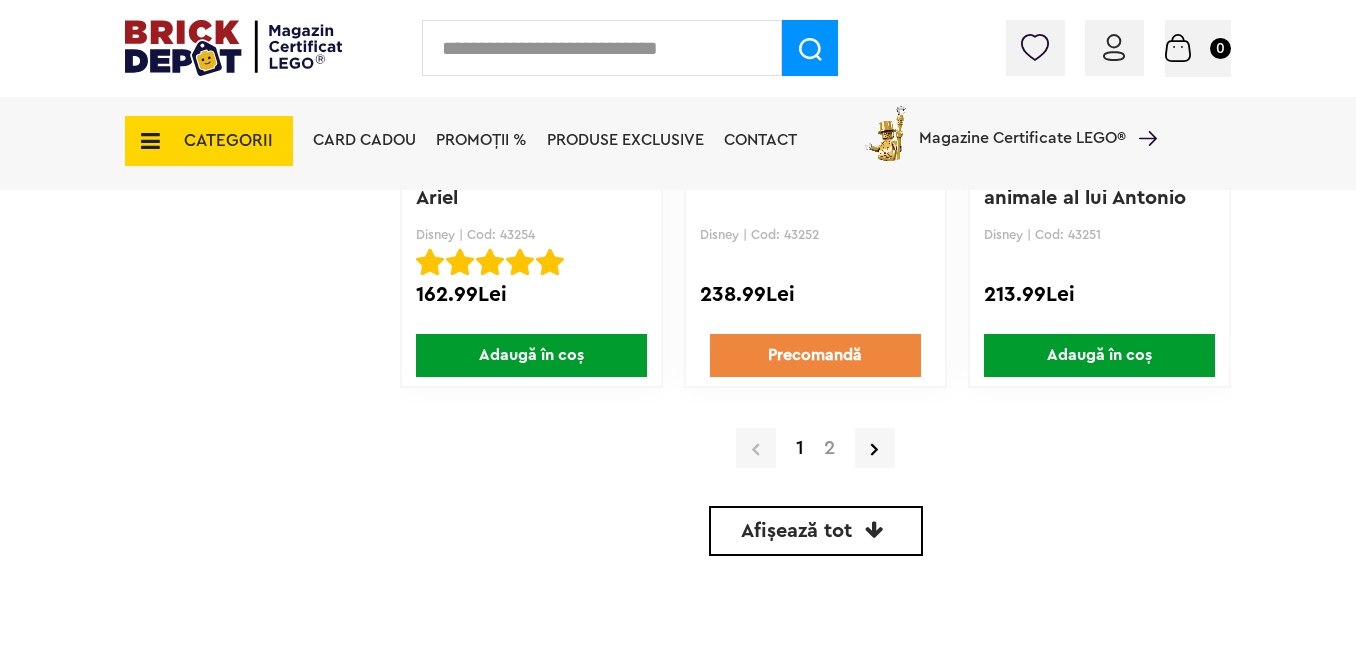 click on "2" at bounding box center [829, 448] 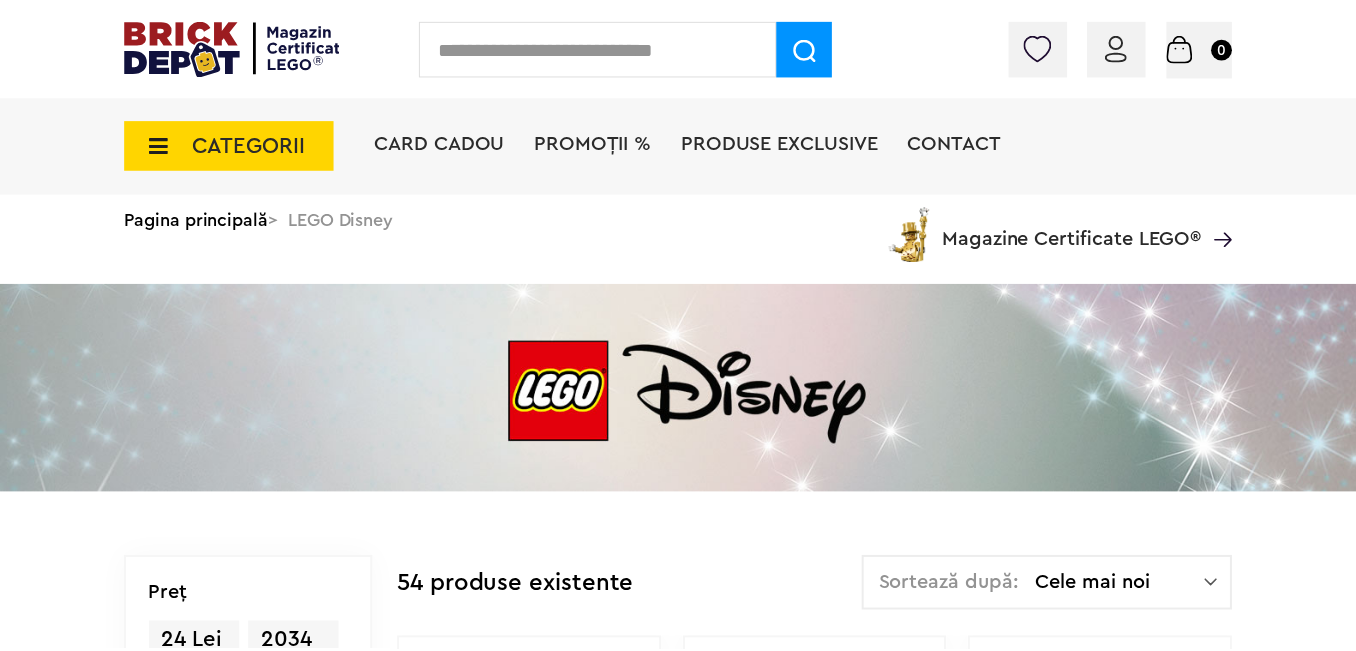 scroll, scrollTop: 0, scrollLeft: 0, axis: both 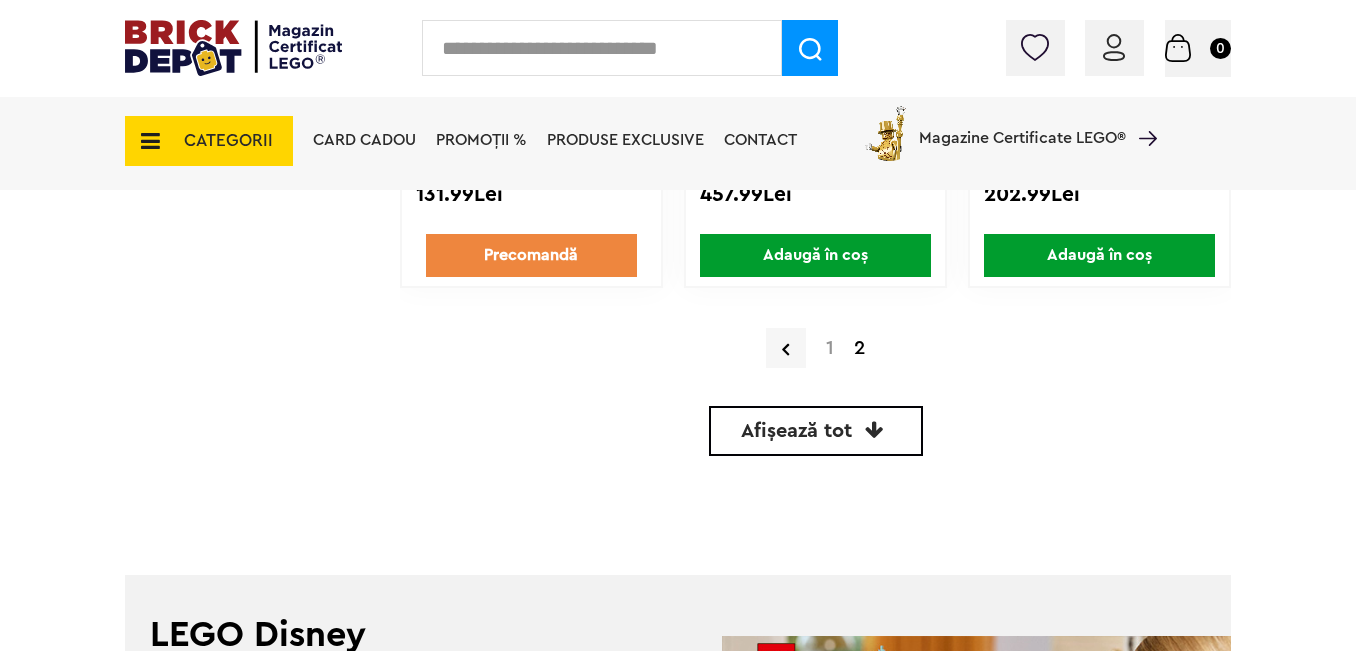 click on "CATEGORII" at bounding box center (228, 140) 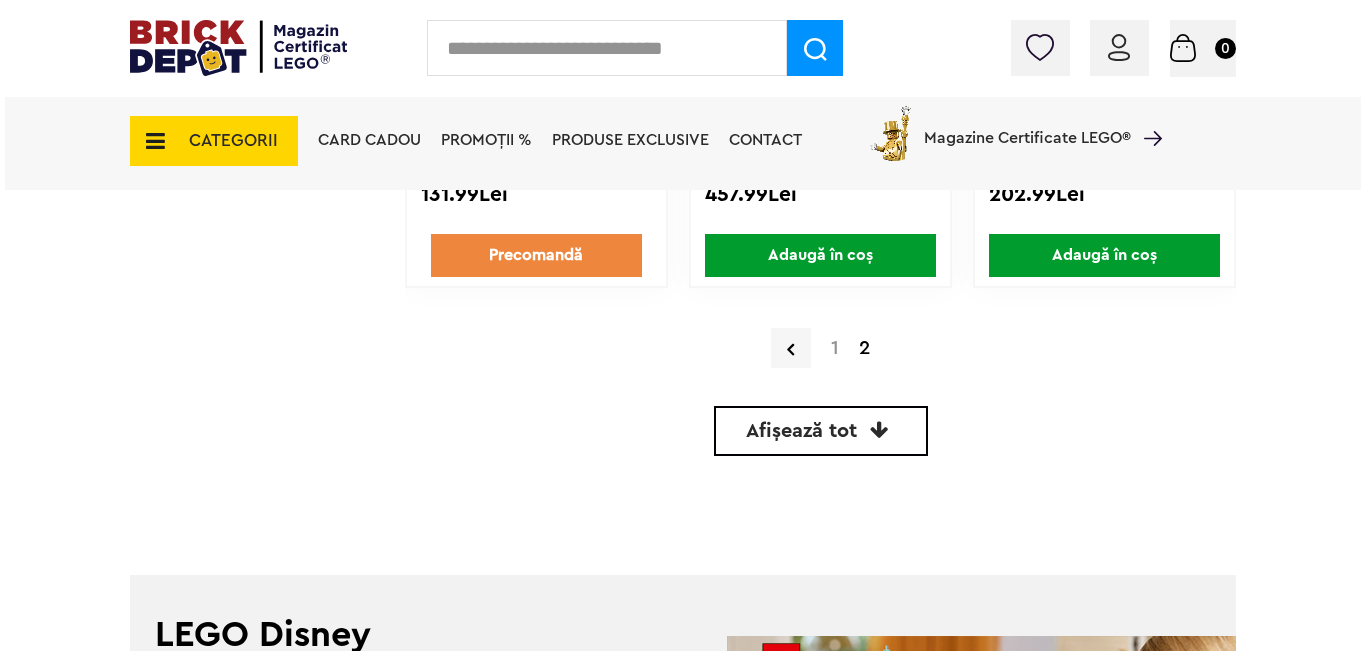 scroll, scrollTop: 5002, scrollLeft: 0, axis: vertical 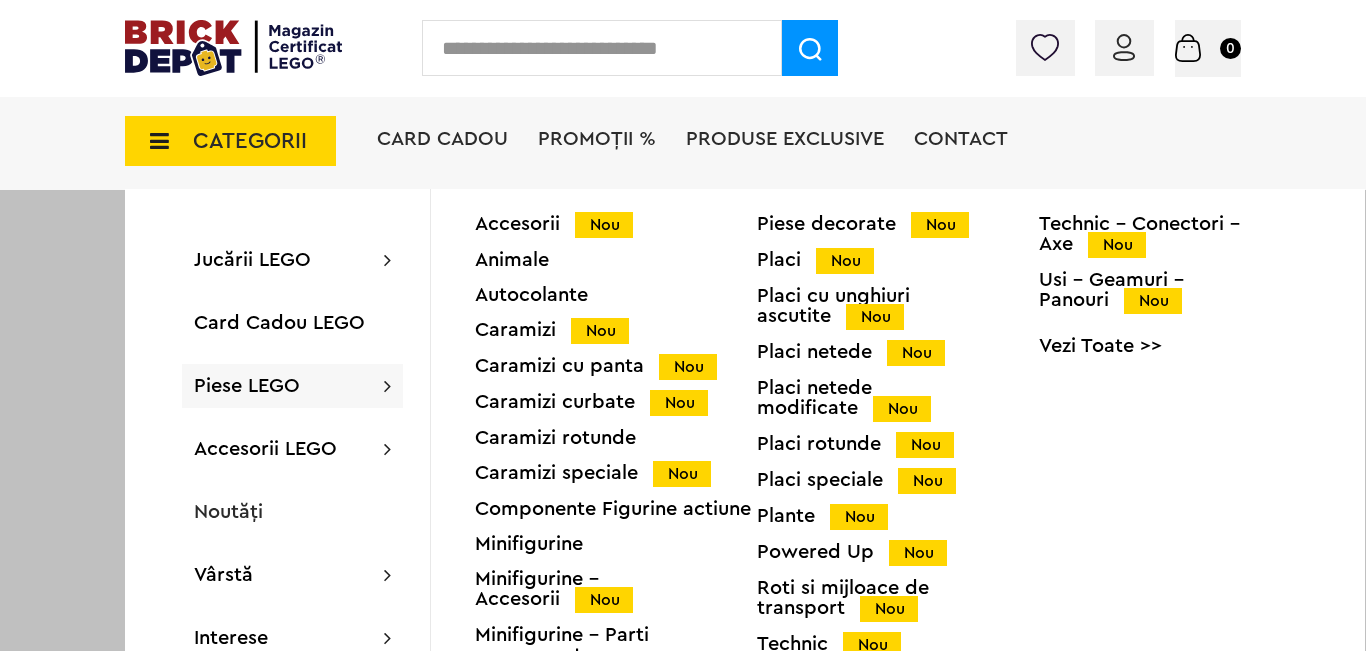 click on "Minifigurine" at bounding box center [616, 544] 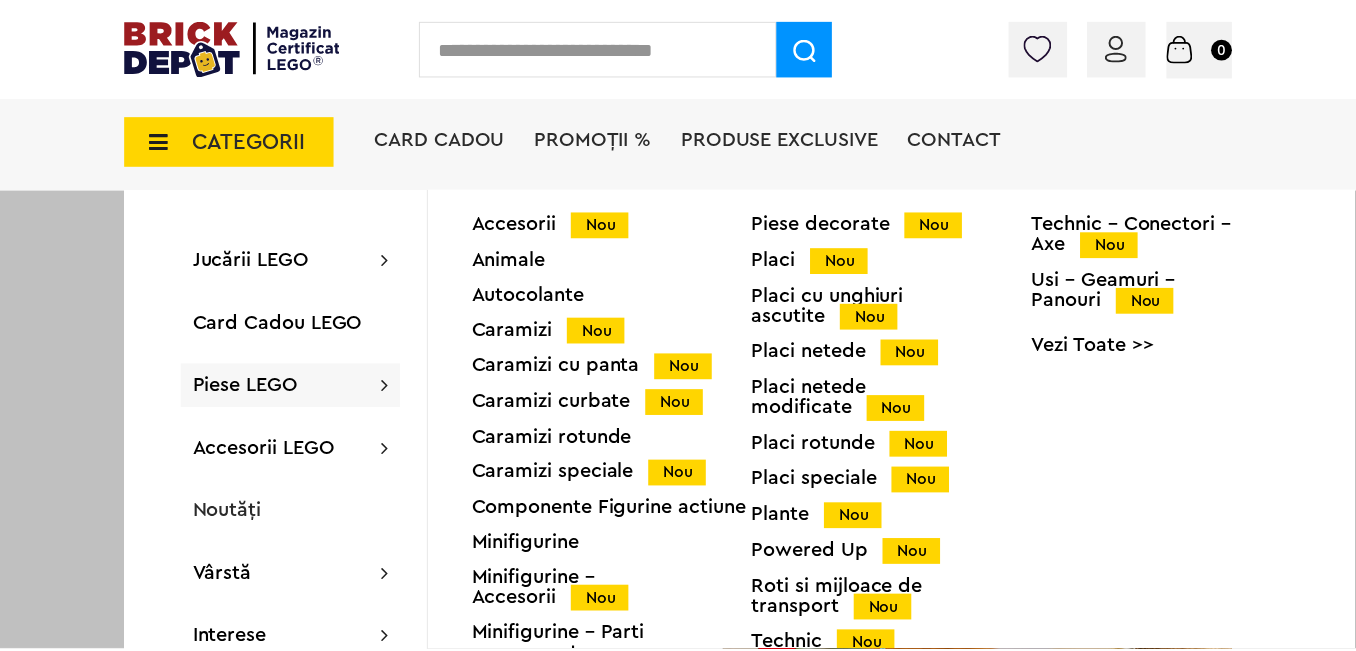 scroll, scrollTop: 5000, scrollLeft: 0, axis: vertical 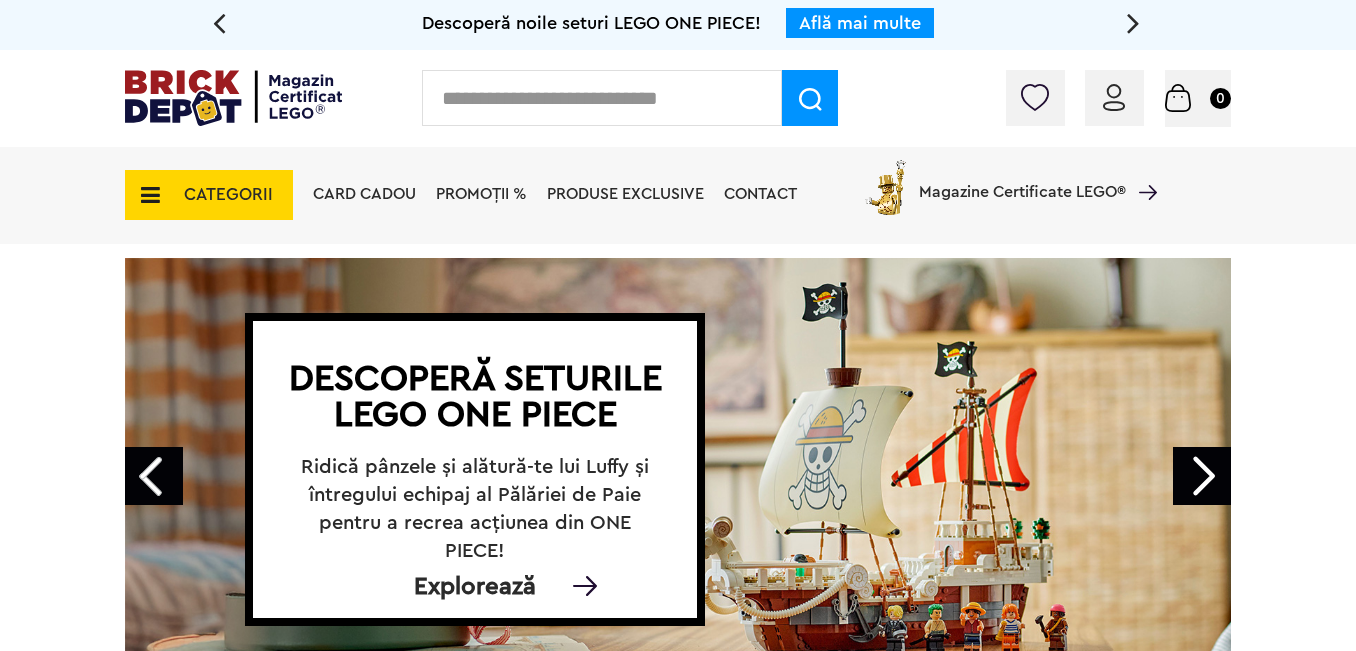 click on "CATEGORII" at bounding box center [209, 195] 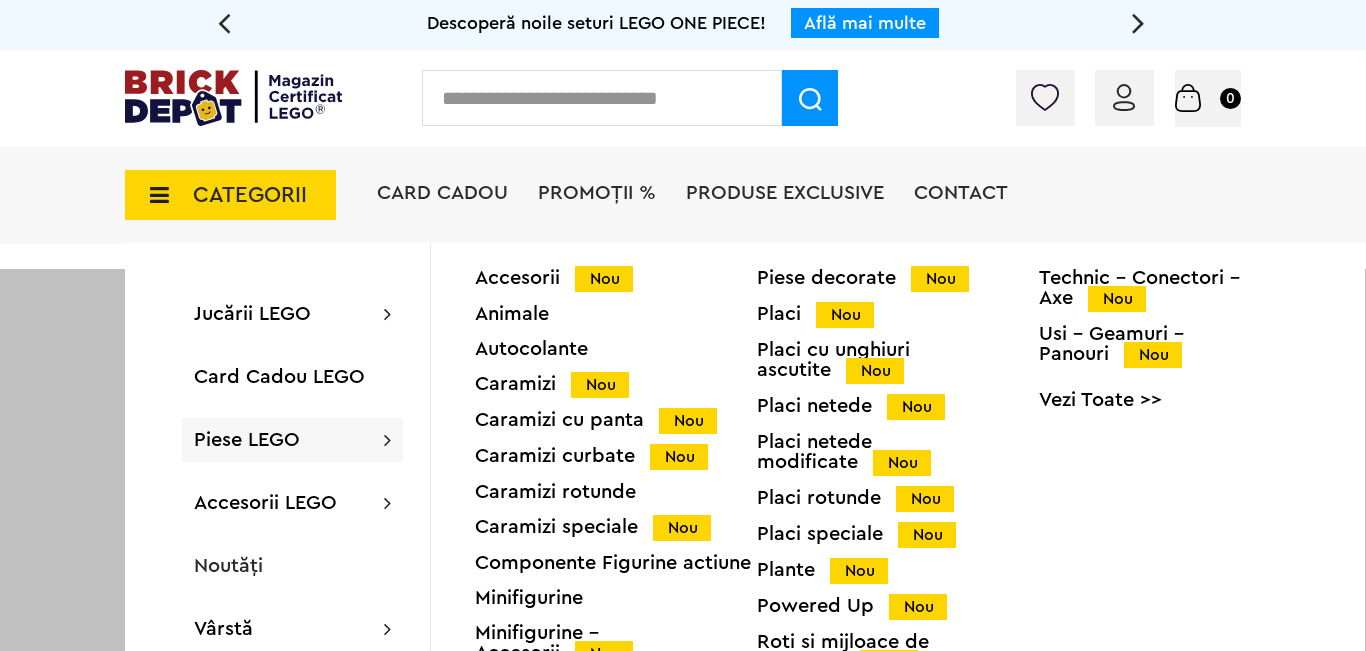 click on "Accesorii Nou" at bounding box center [616, 278] 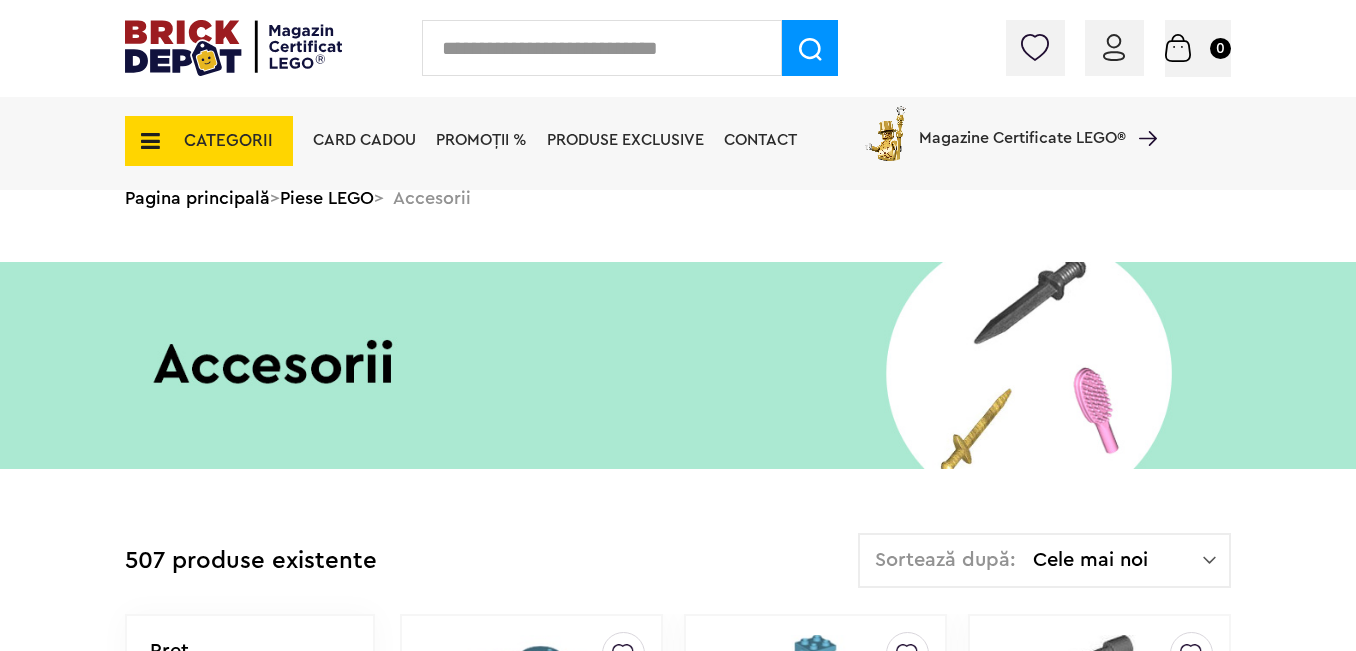 scroll, scrollTop: 300, scrollLeft: 0, axis: vertical 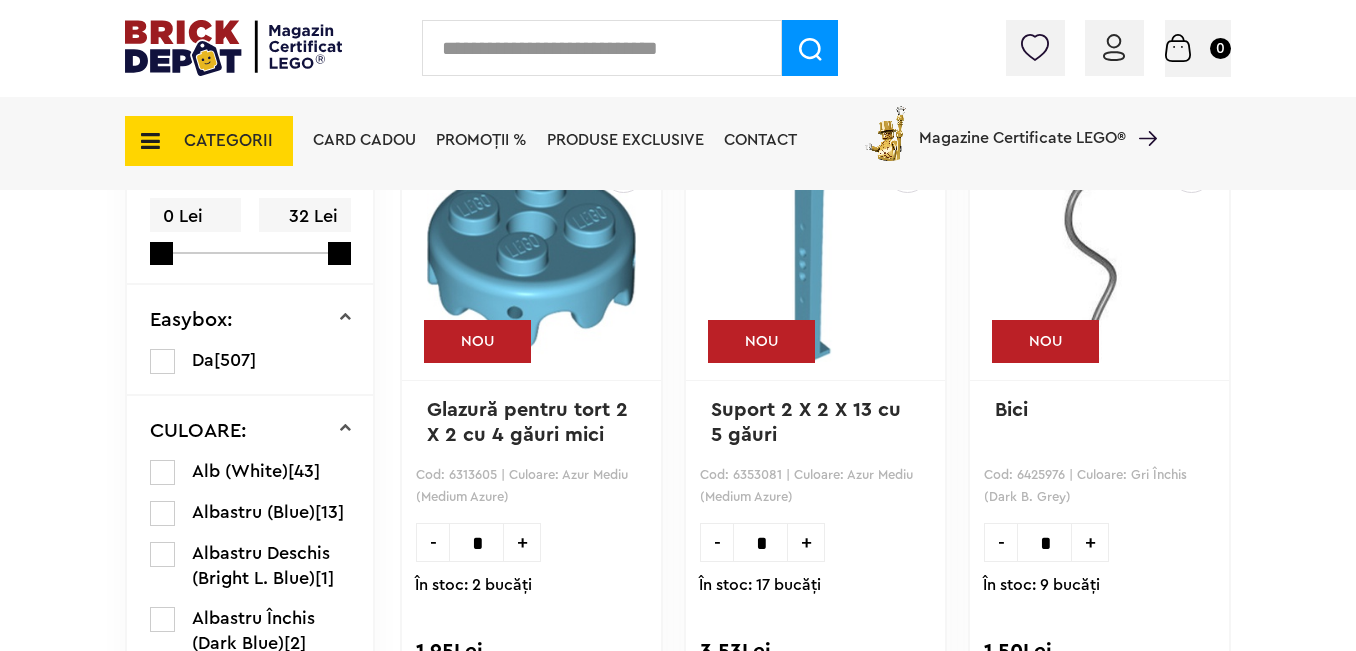 click at bounding box center (144, 141) 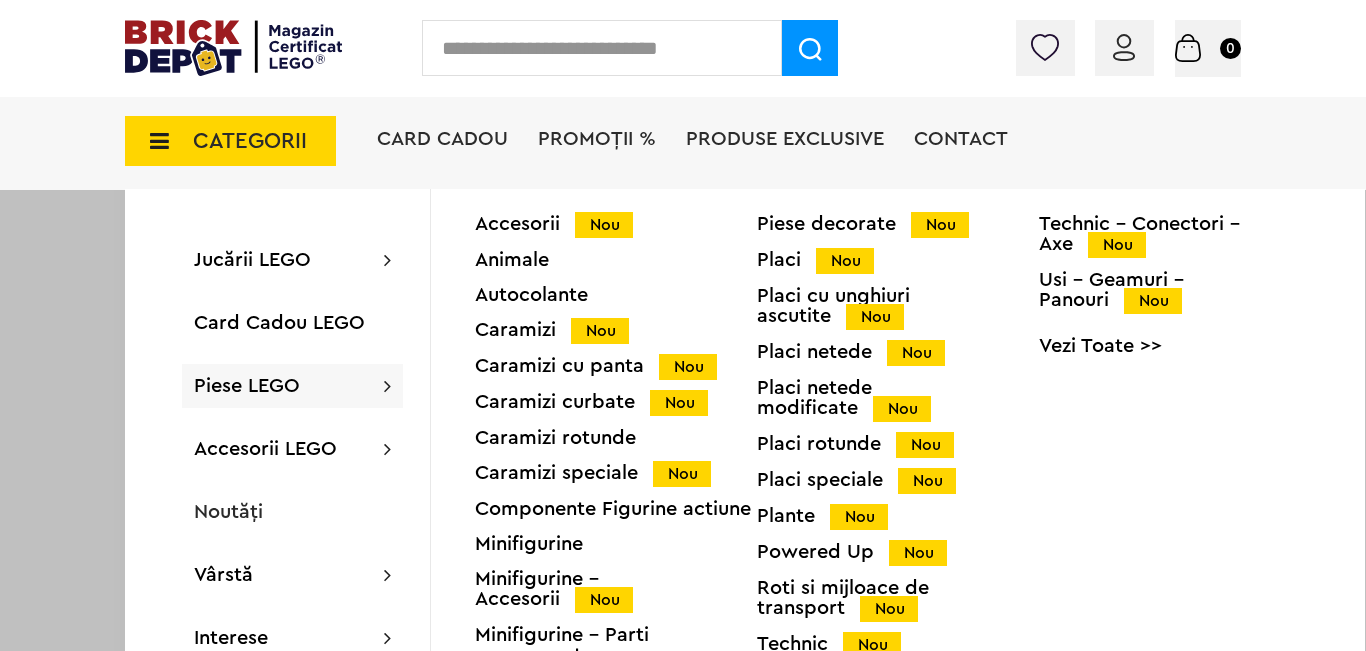 click on "Minifigurine - Accesorii Nou" at bounding box center (616, 589) 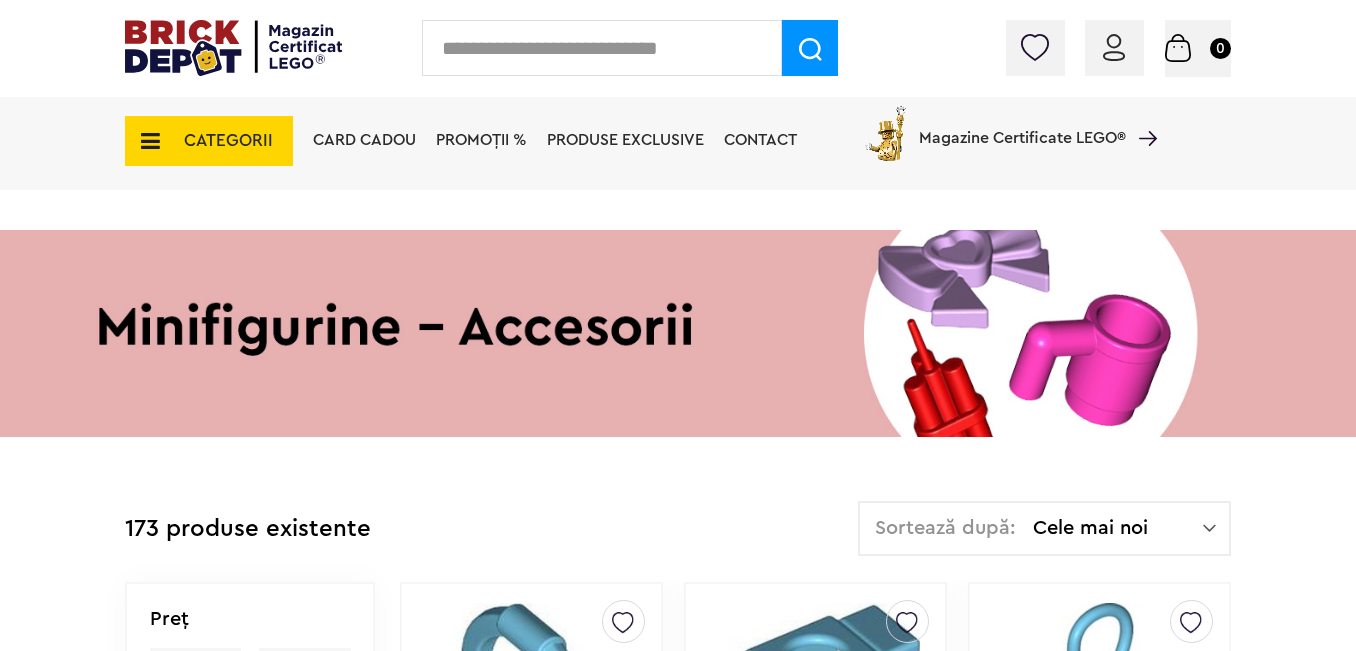 scroll, scrollTop: 0, scrollLeft: 0, axis: both 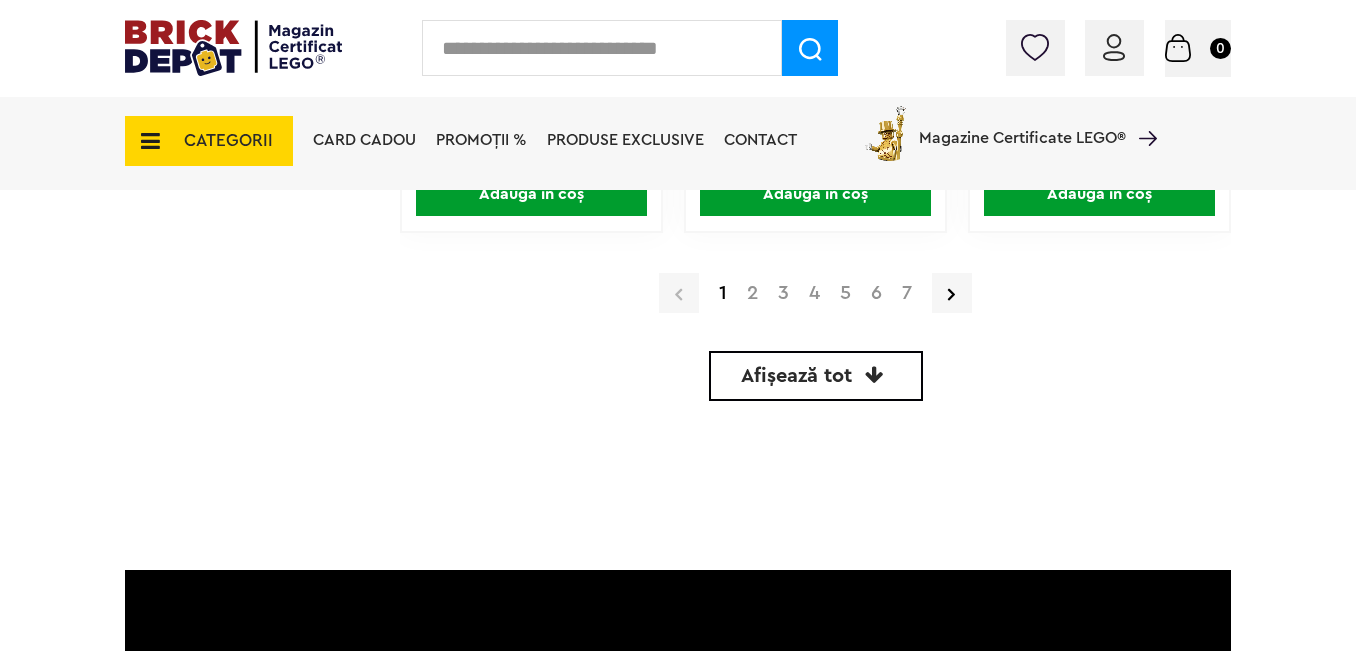 click at bounding box center (144, 141) 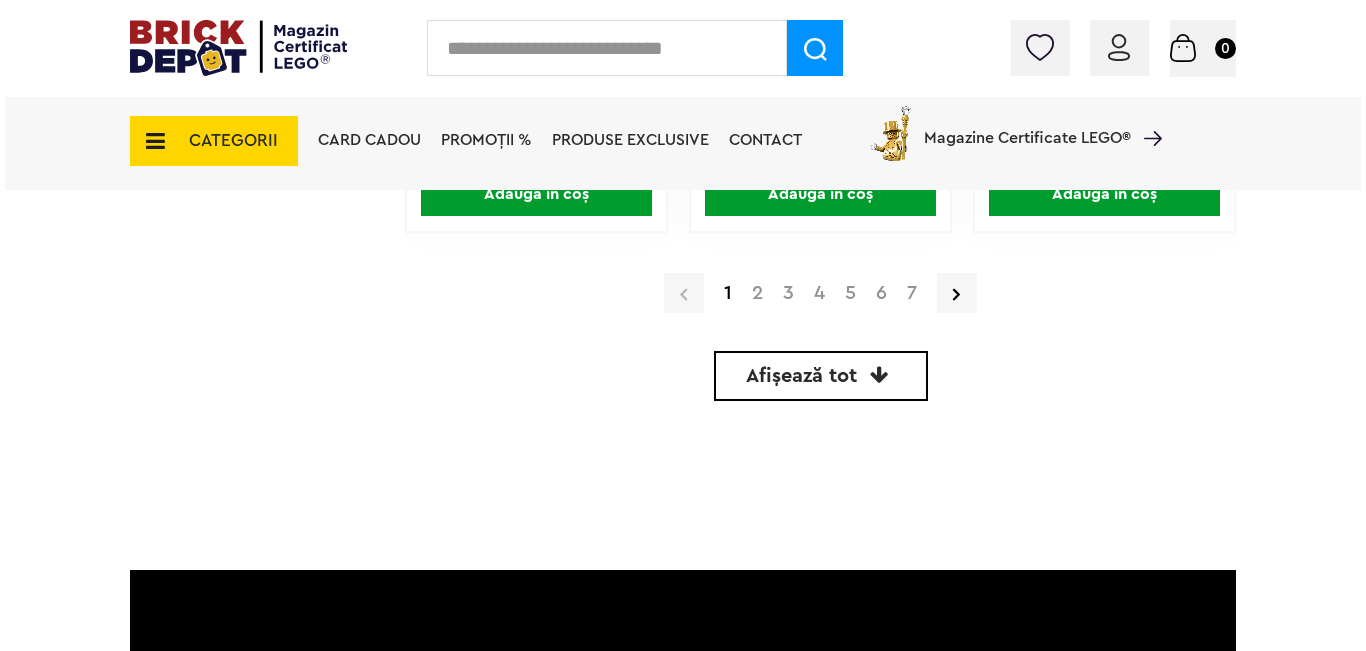 scroll, scrollTop: 6272, scrollLeft: 0, axis: vertical 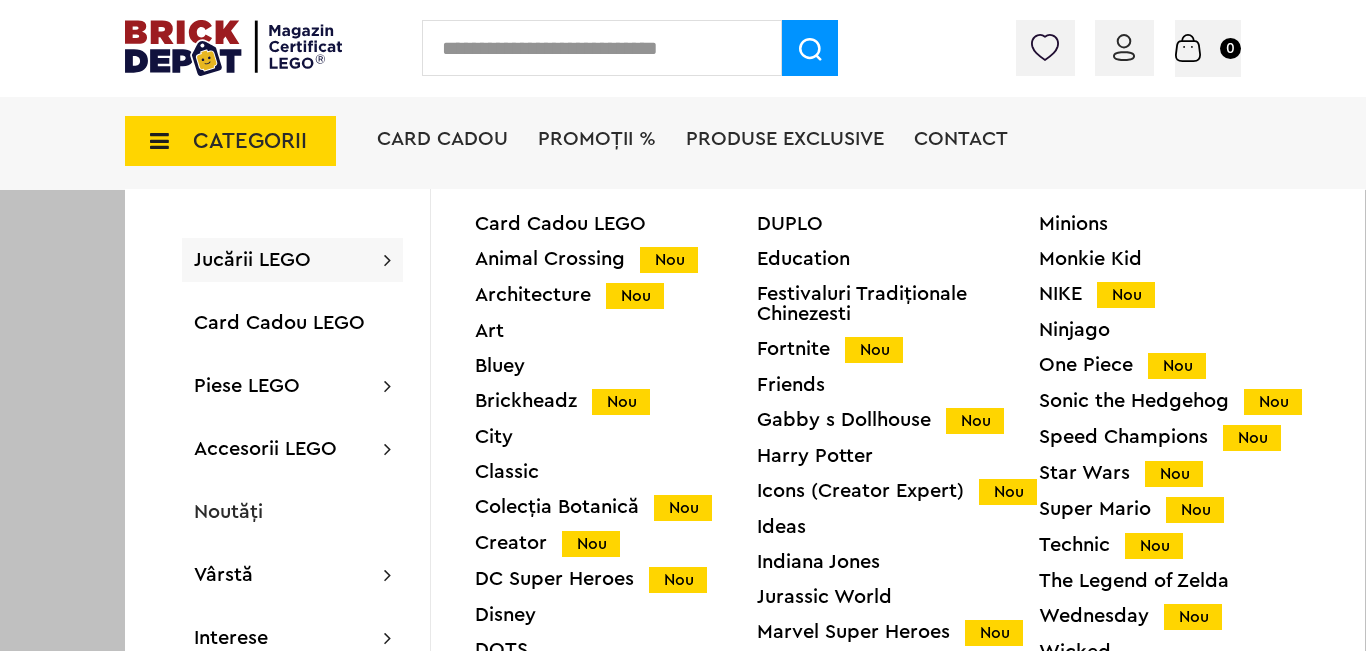 click on "Bluey" at bounding box center (616, 366) 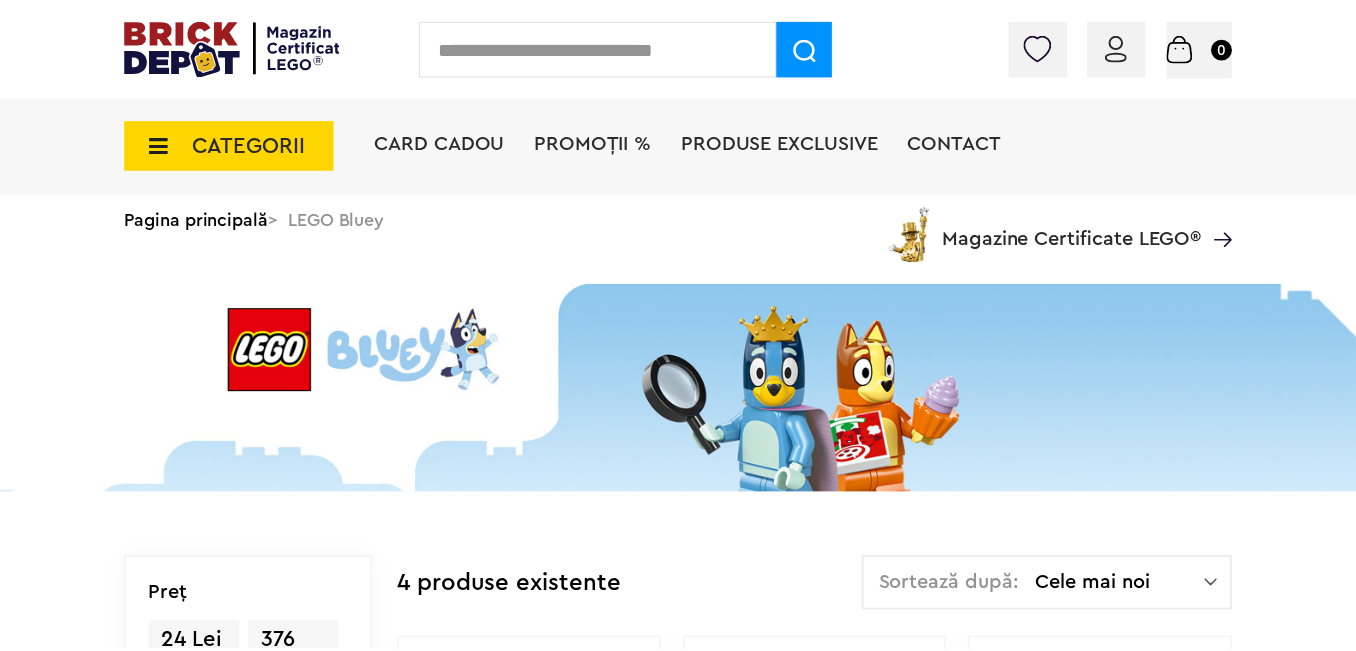 scroll, scrollTop: 0, scrollLeft: 0, axis: both 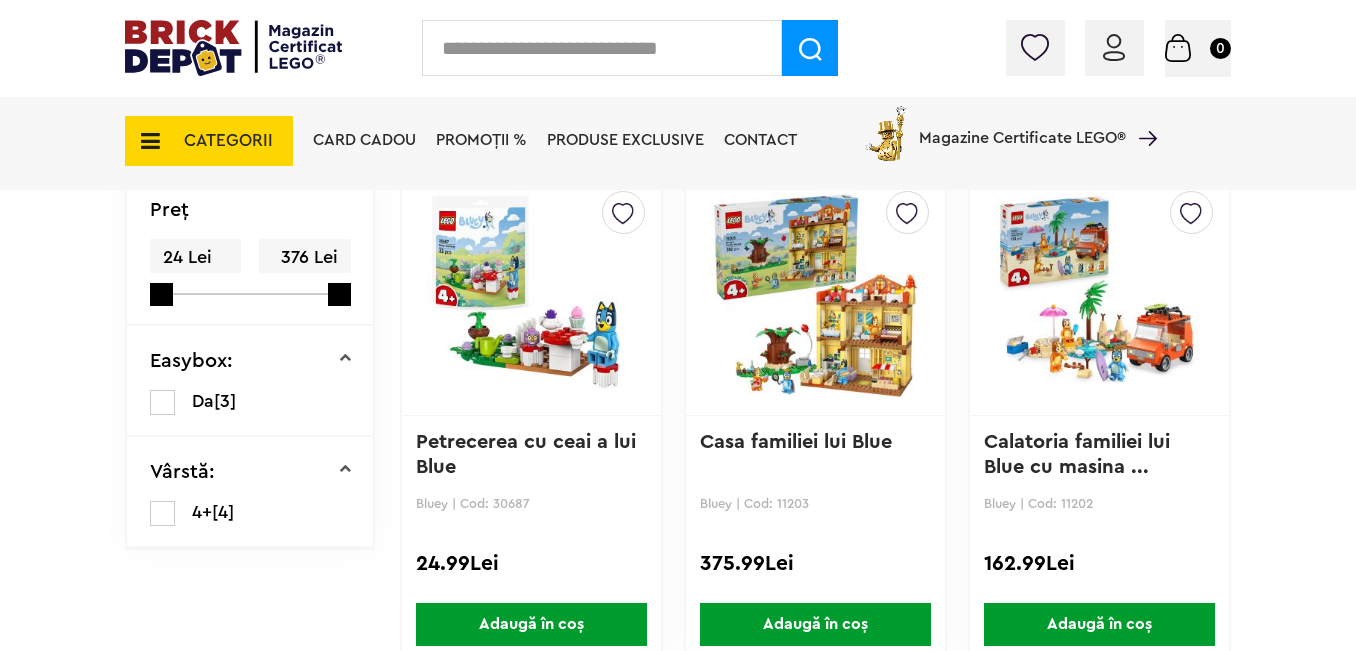 click at bounding box center [1099, 295] 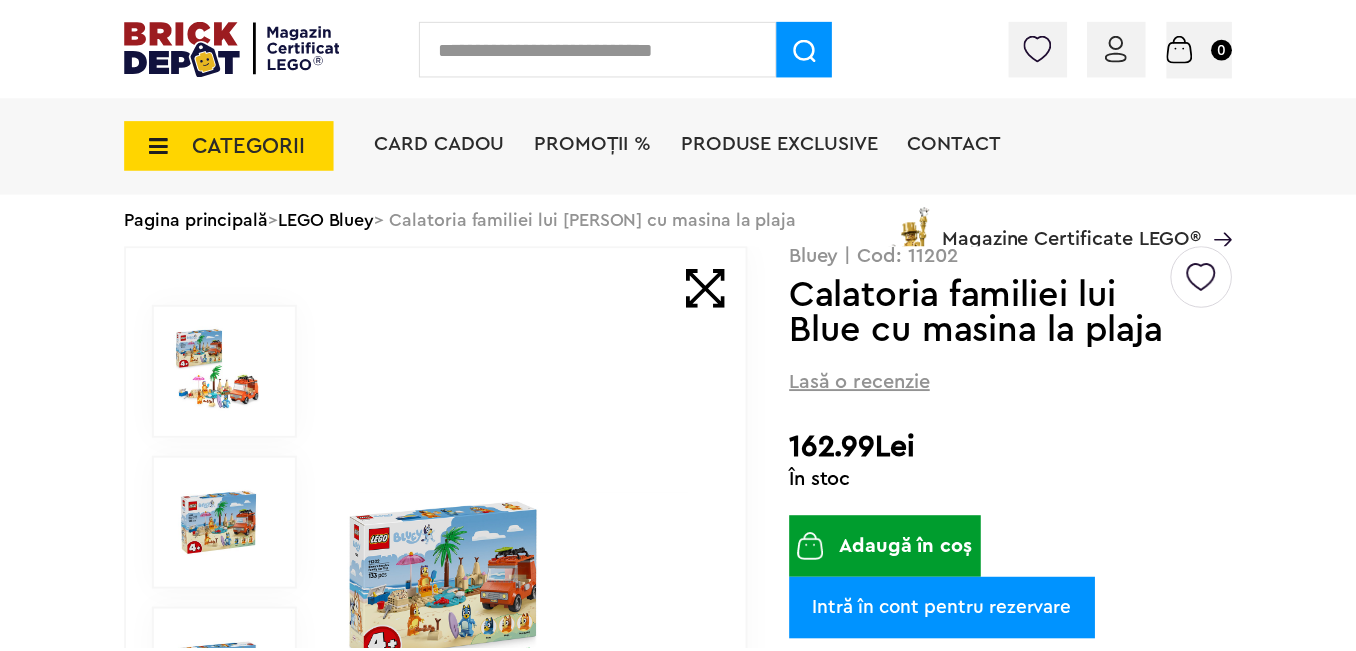 scroll, scrollTop: 0, scrollLeft: 0, axis: both 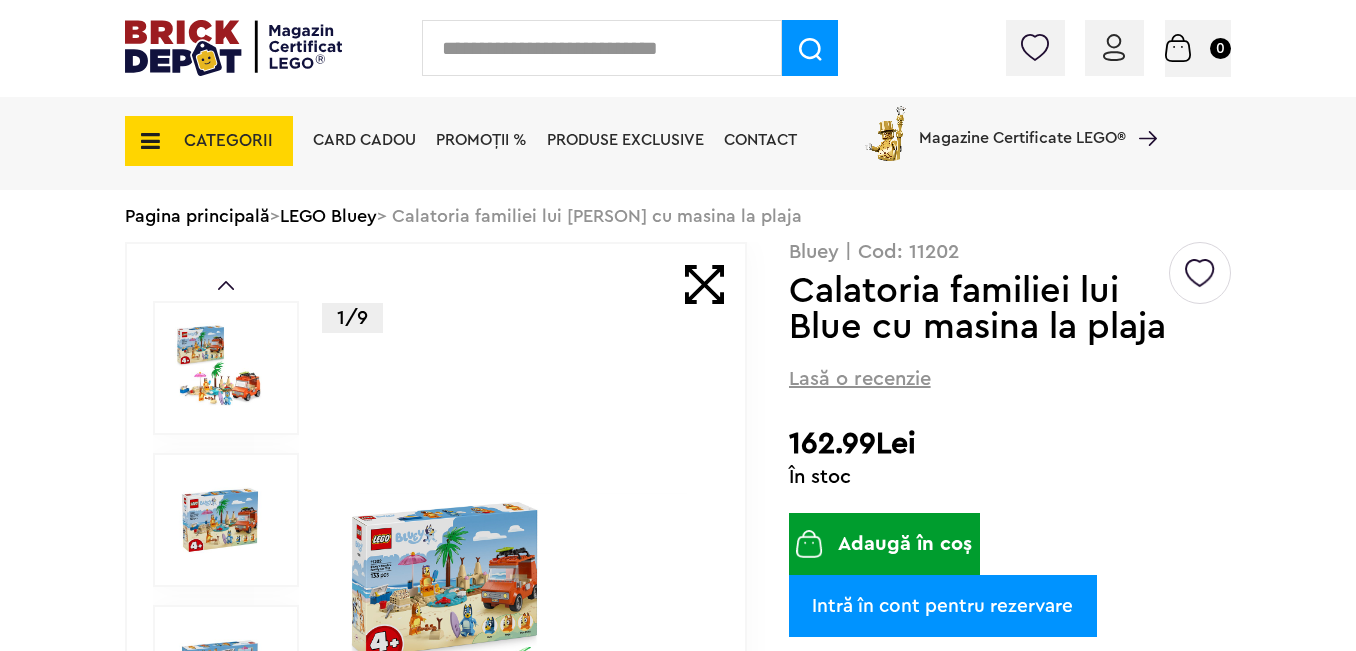 click at bounding box center [220, 368] 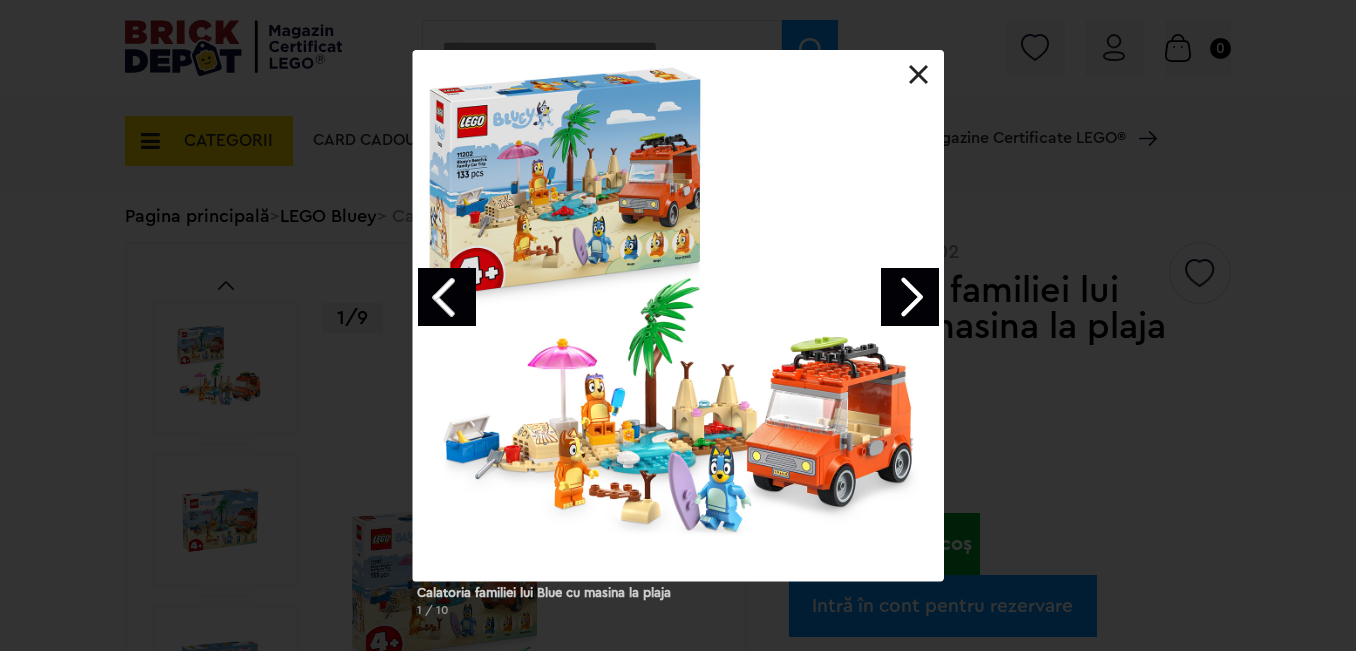 click at bounding box center [919, 75] 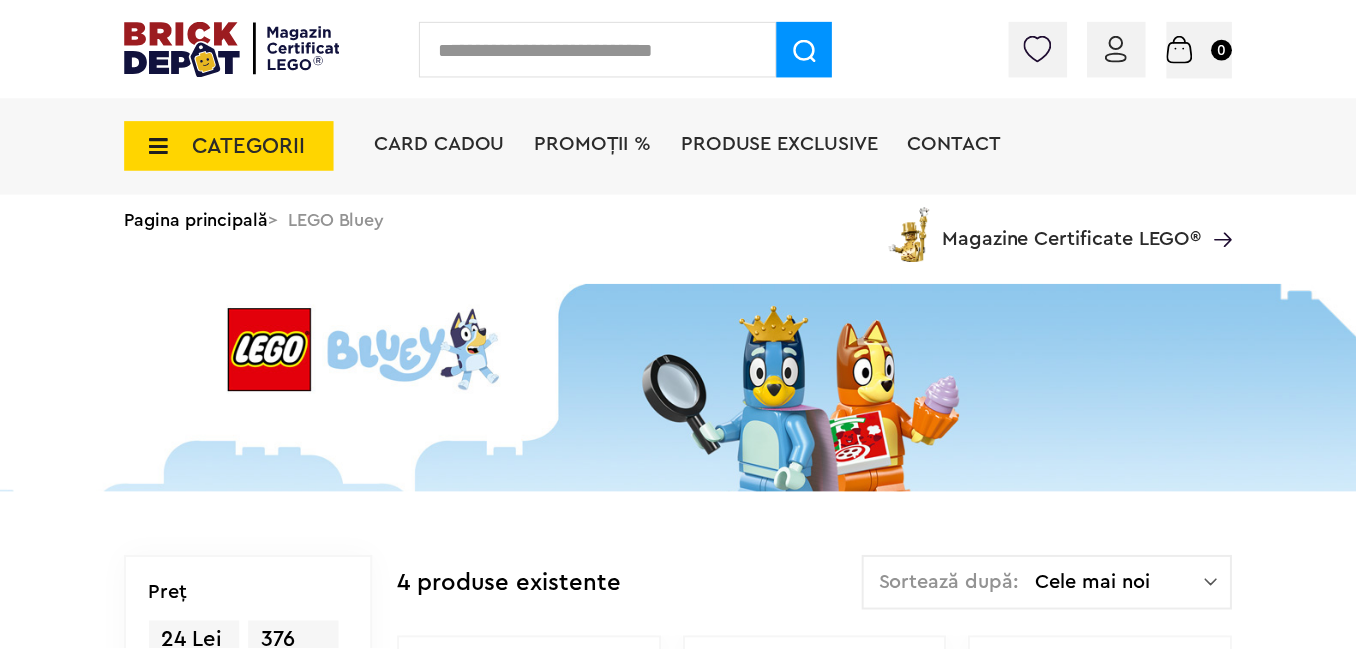 scroll, scrollTop: 559, scrollLeft: 0, axis: vertical 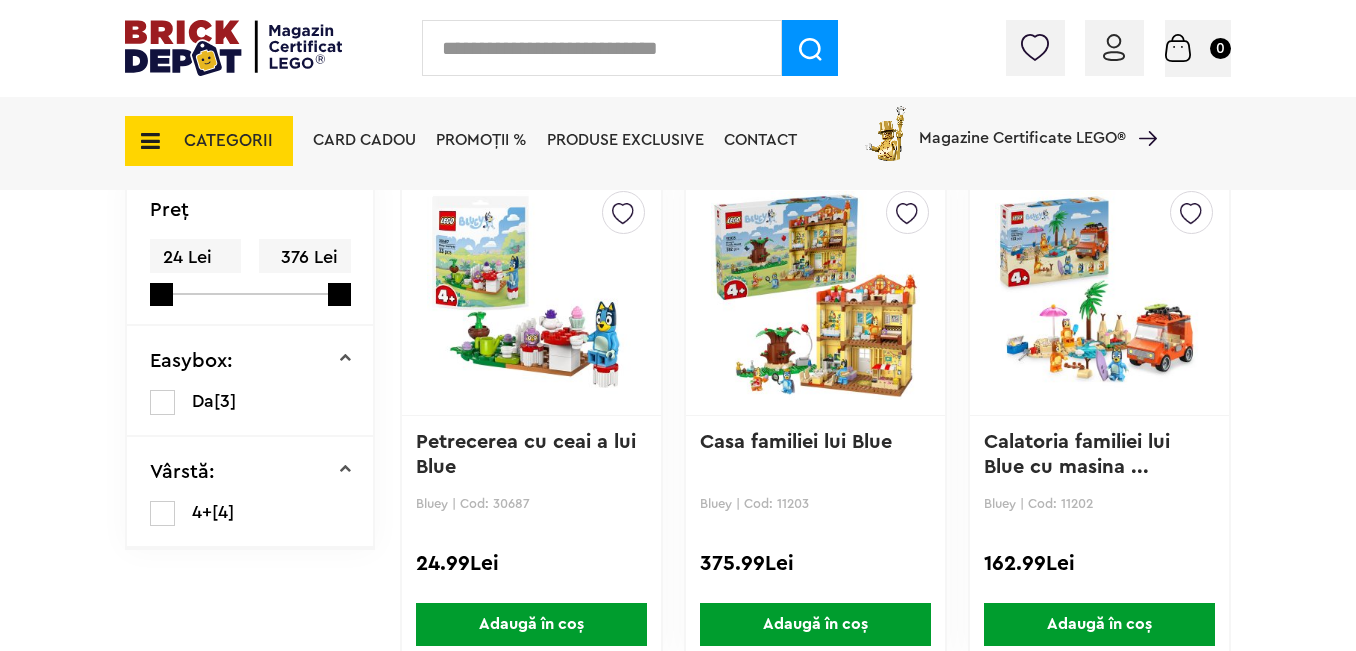 click at bounding box center [1099, 295] 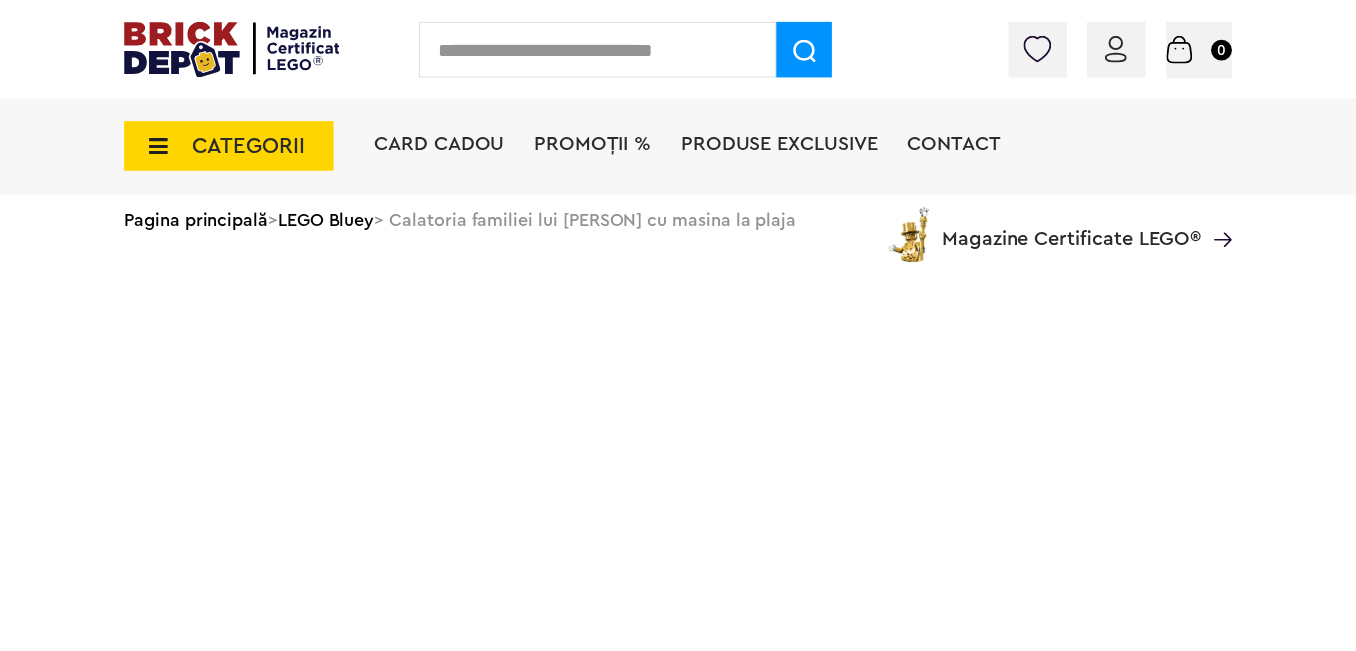 scroll, scrollTop: 0, scrollLeft: 0, axis: both 